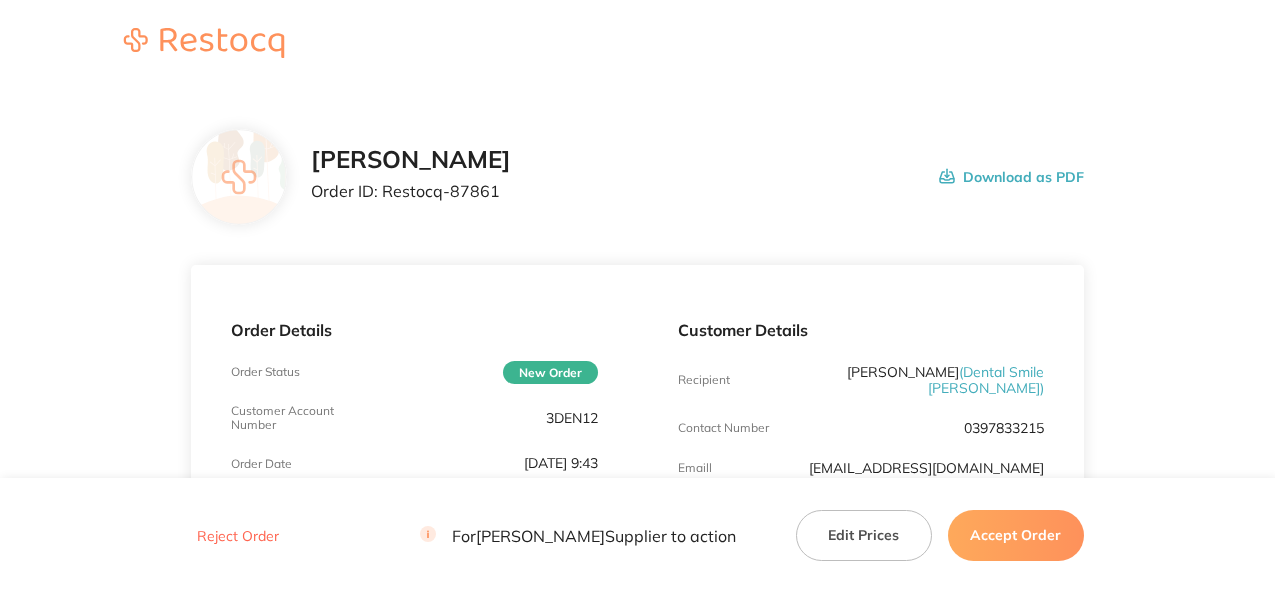 scroll, scrollTop: 0, scrollLeft: 0, axis: both 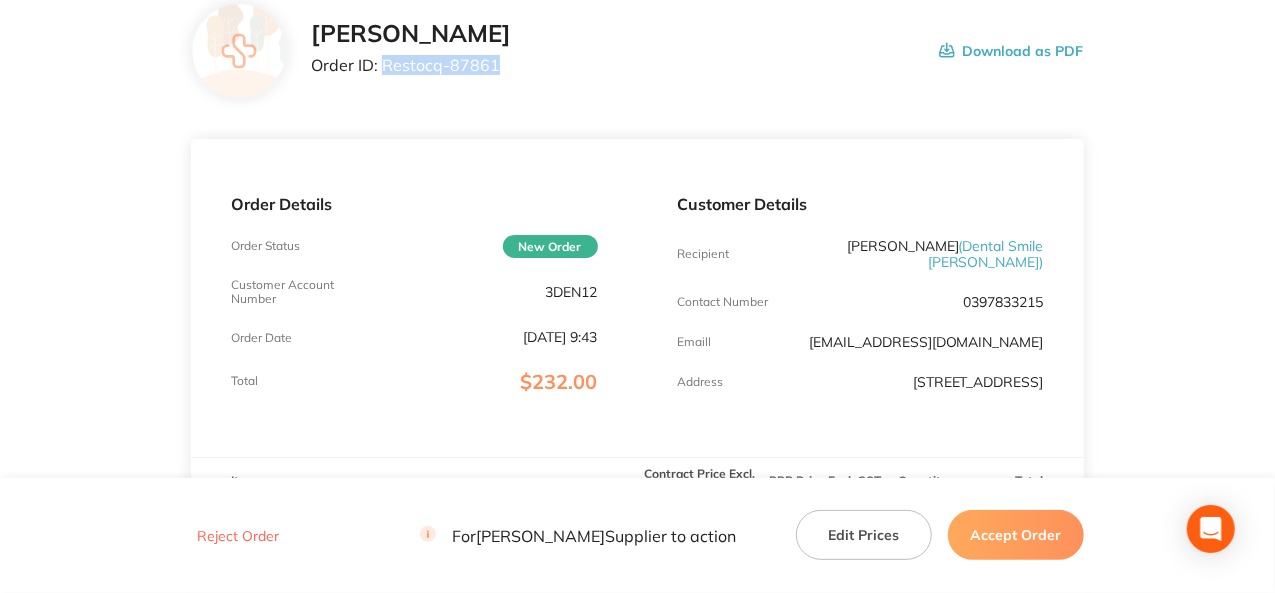 drag, startPoint x: 496, startPoint y: 69, endPoint x: 384, endPoint y: 72, distance: 112.04017 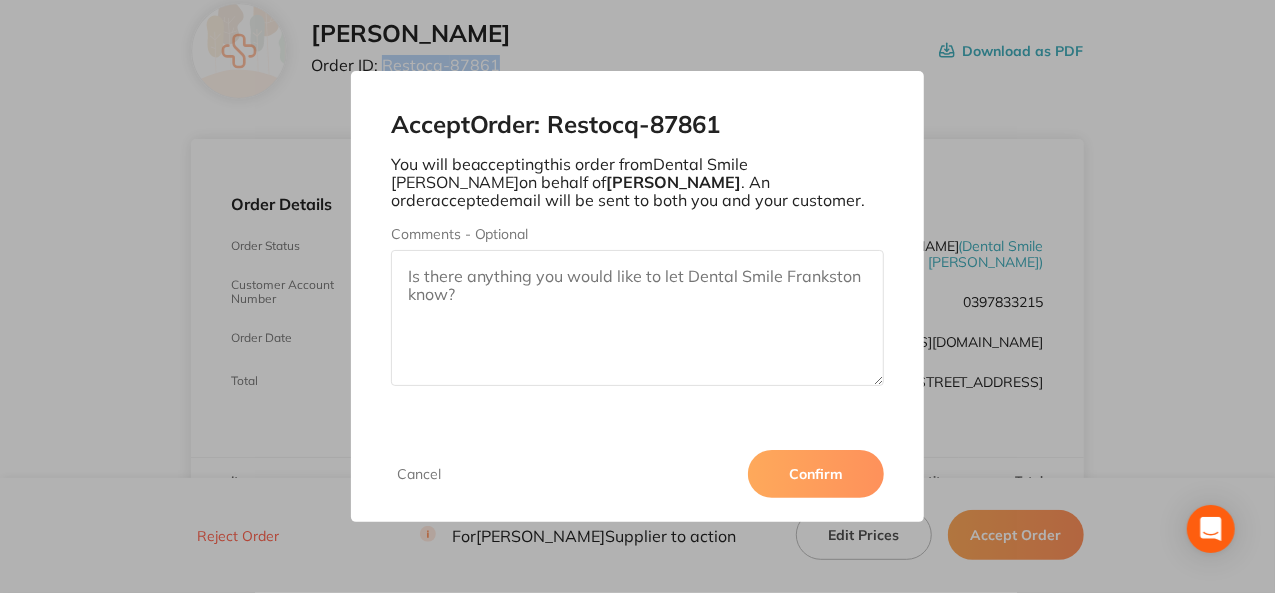 click on "Confirm" at bounding box center (816, 474) 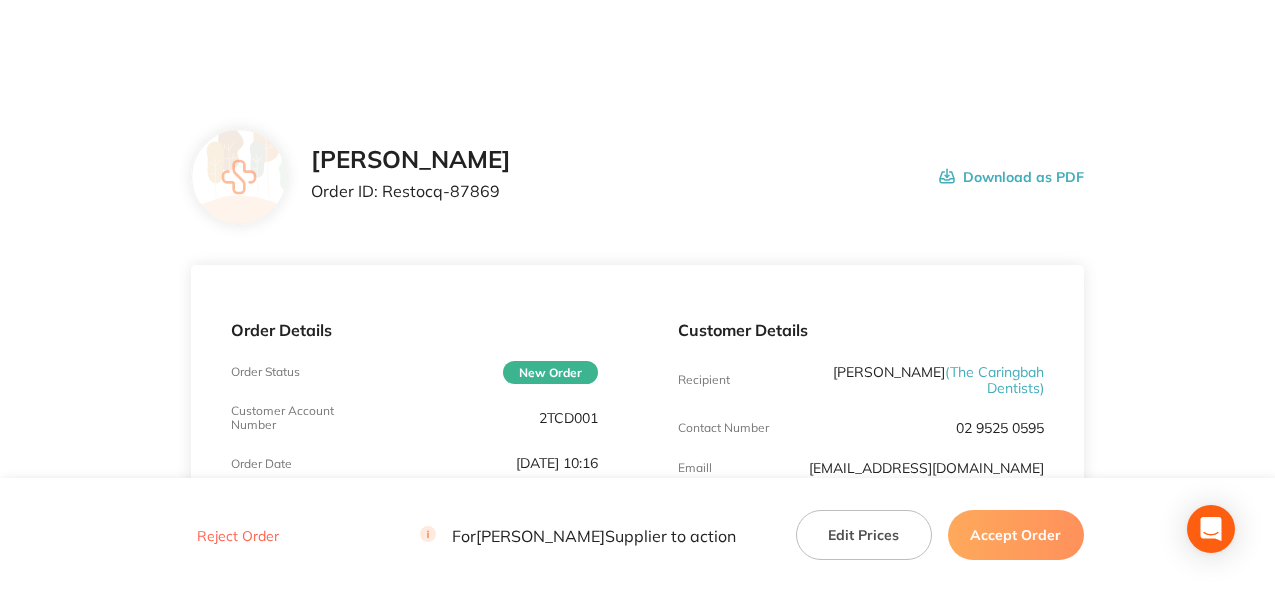 scroll, scrollTop: 0, scrollLeft: 0, axis: both 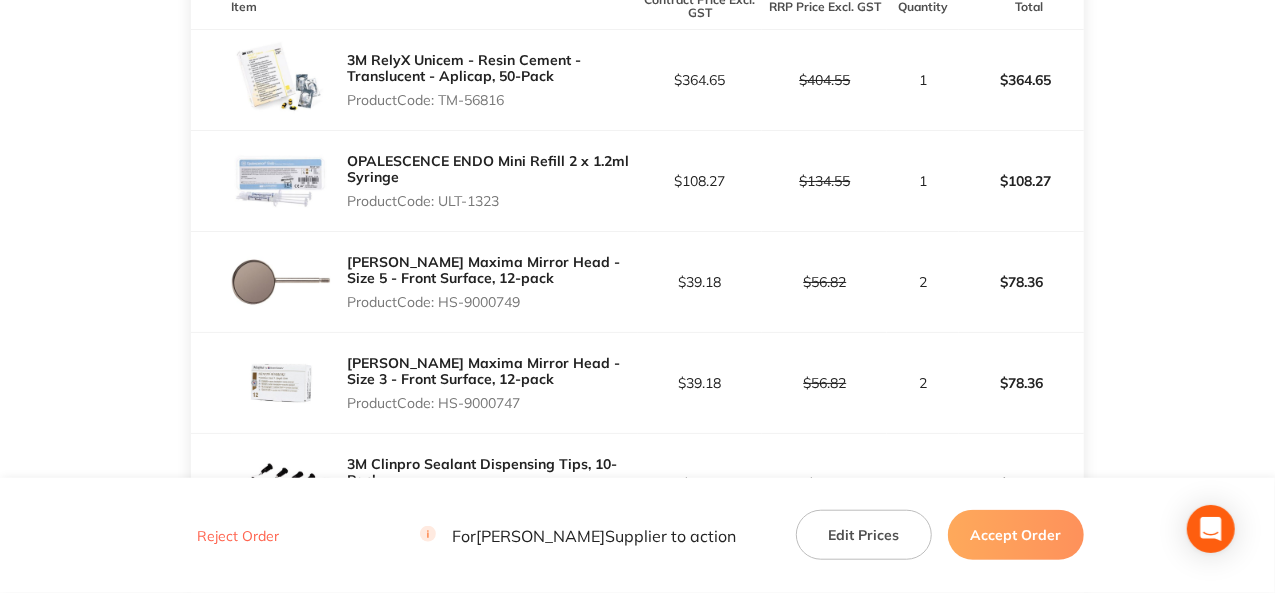 drag, startPoint x: 512, startPoint y: 117, endPoint x: 444, endPoint y: 117, distance: 68 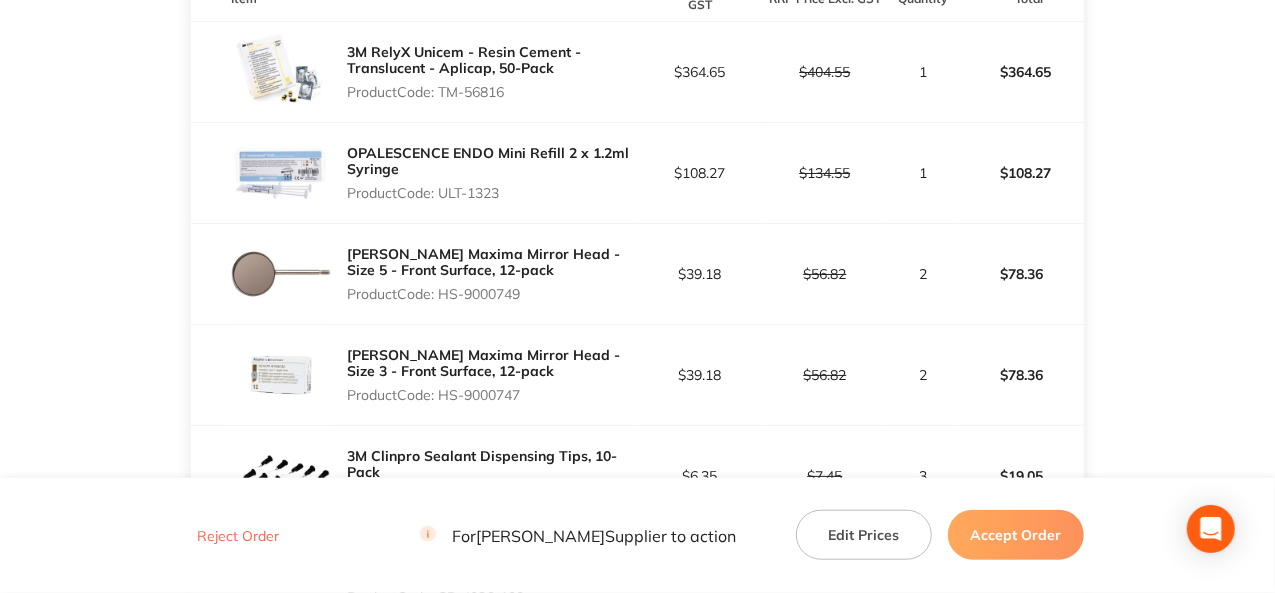scroll, scrollTop: 600, scrollLeft: 0, axis: vertical 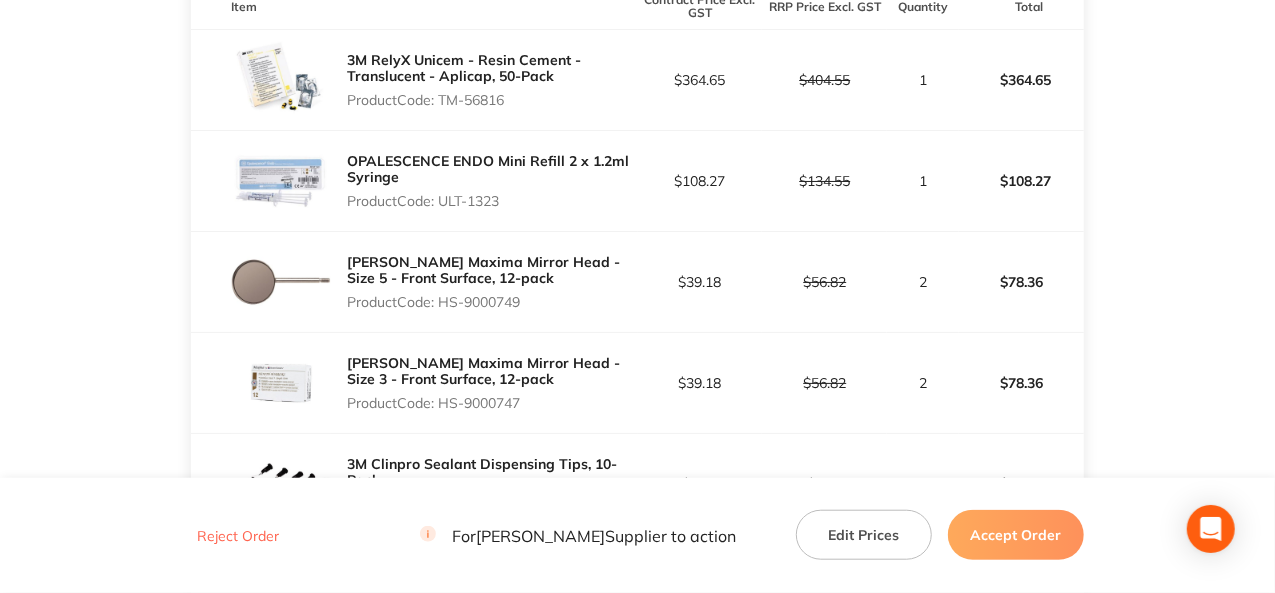 drag, startPoint x: 503, startPoint y: 216, endPoint x: 442, endPoint y: 216, distance: 61 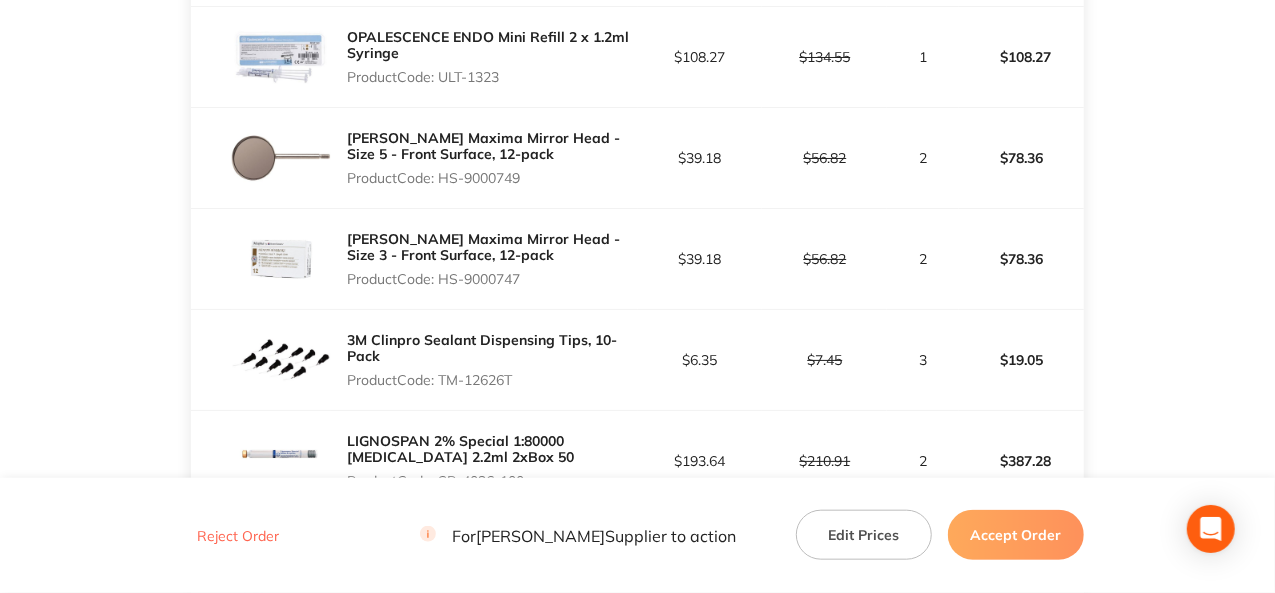 scroll, scrollTop: 800, scrollLeft: 0, axis: vertical 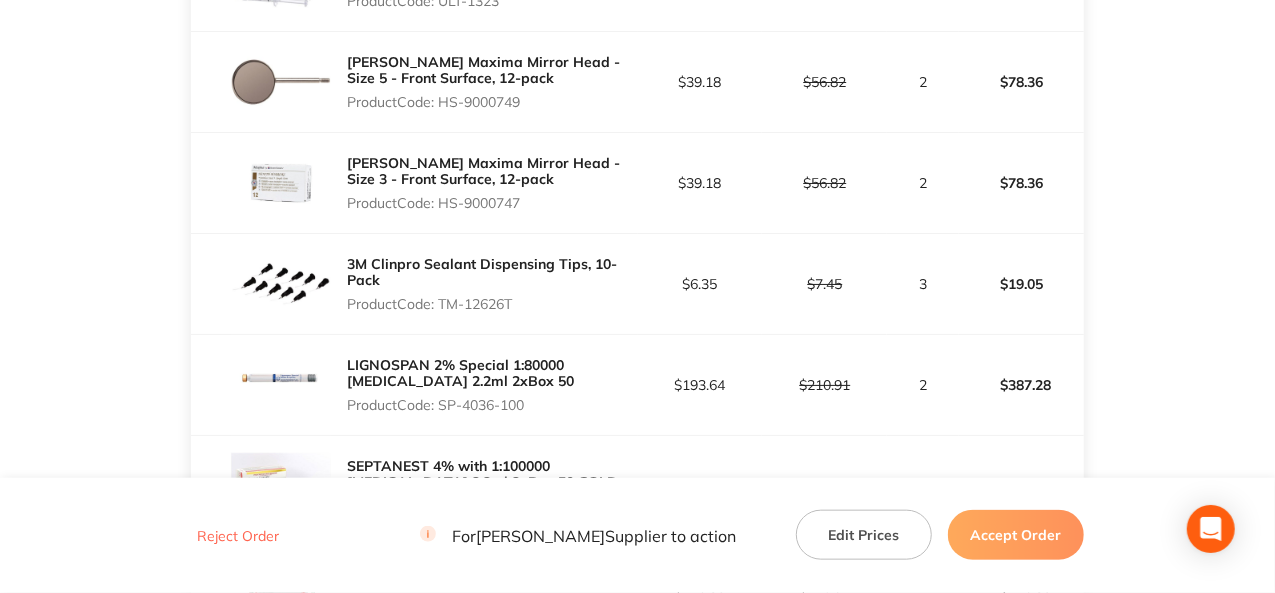 drag, startPoint x: 520, startPoint y: 316, endPoint x: 443, endPoint y: 318, distance: 77.02597 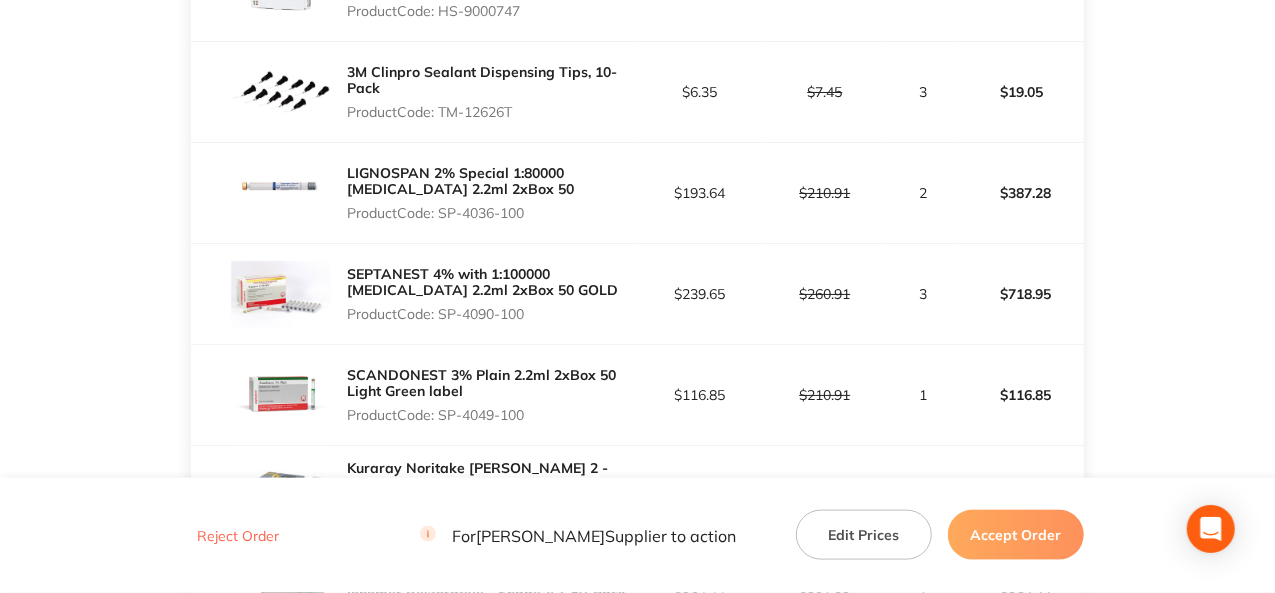 scroll, scrollTop: 1000, scrollLeft: 0, axis: vertical 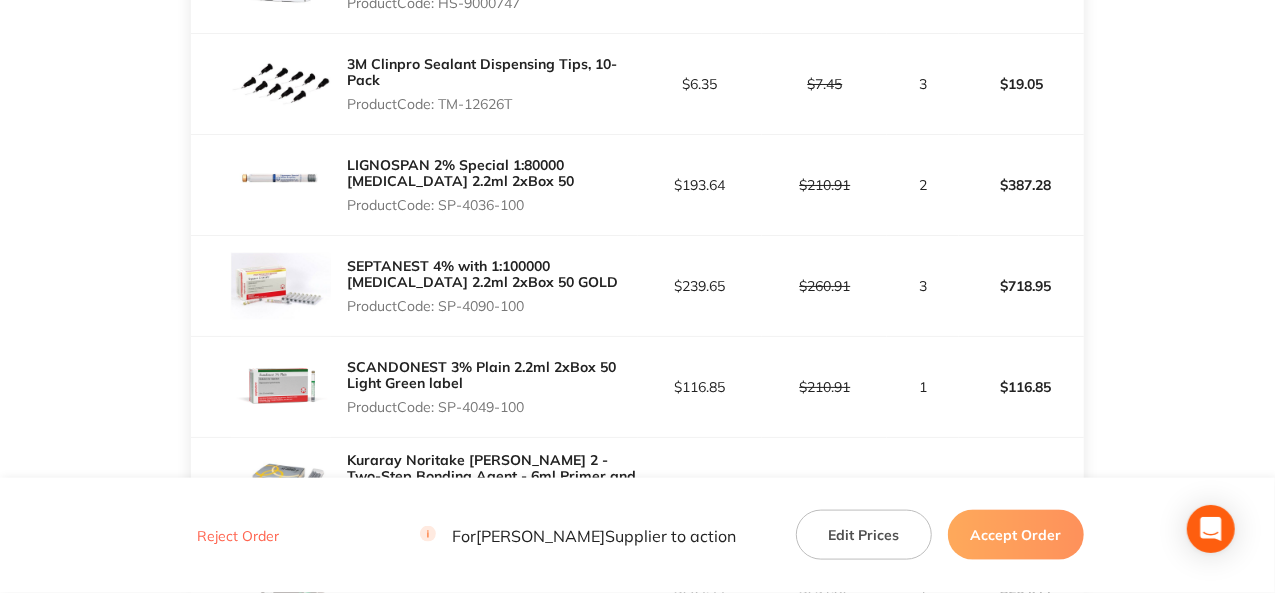 drag, startPoint x: 477, startPoint y: 219, endPoint x: 440, endPoint y: 219, distance: 37 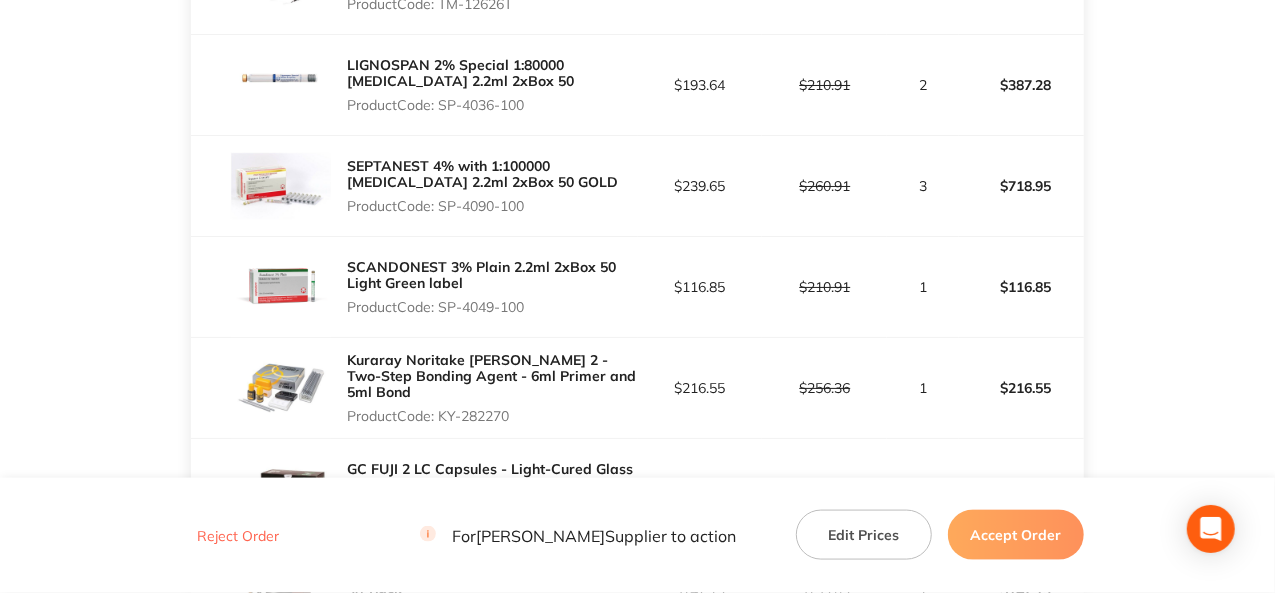drag, startPoint x: 531, startPoint y: 318, endPoint x: 440, endPoint y: 320, distance: 91.02197 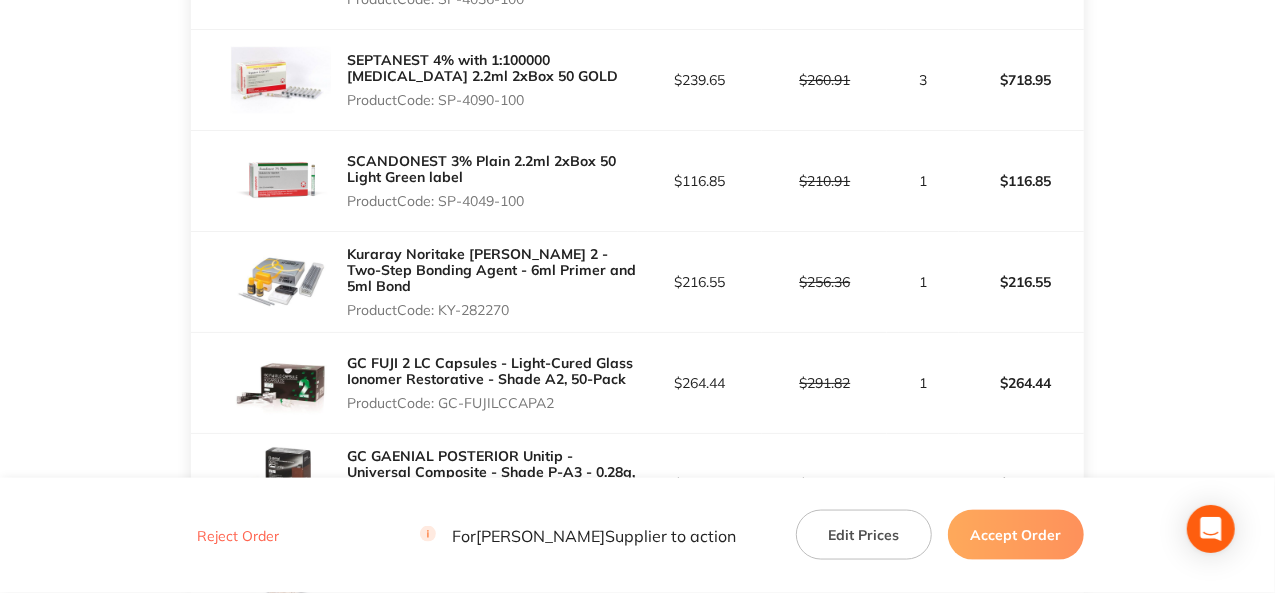 scroll, scrollTop: 1300, scrollLeft: 0, axis: vertical 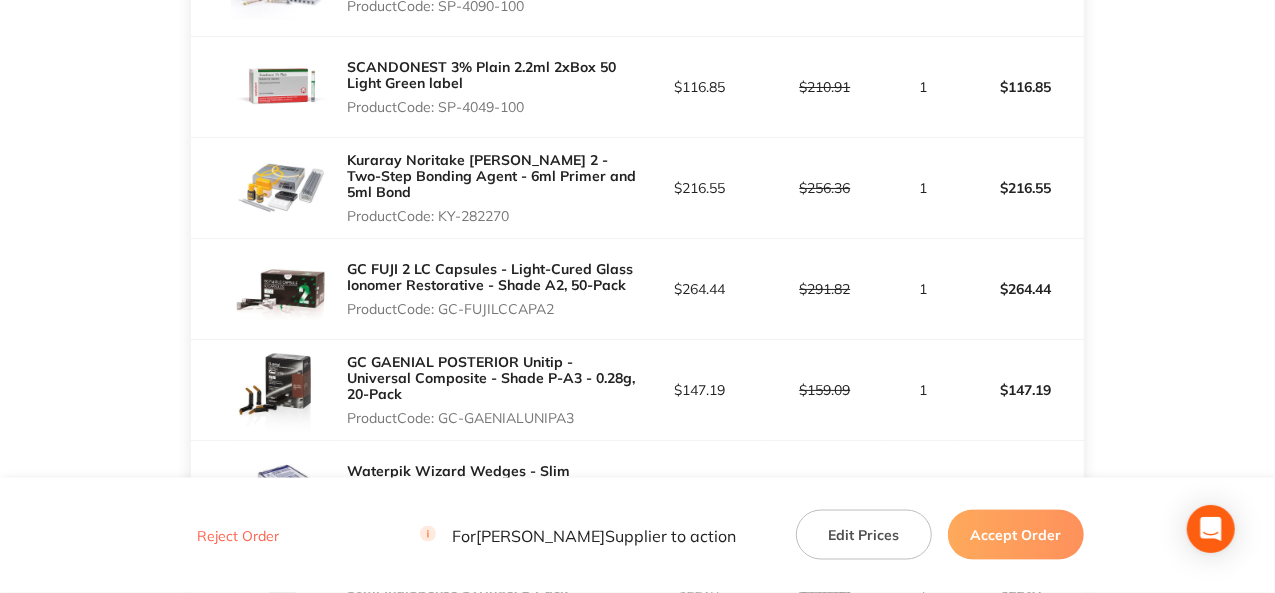 drag, startPoint x: 512, startPoint y: 219, endPoint x: 444, endPoint y: 221, distance: 68.0294 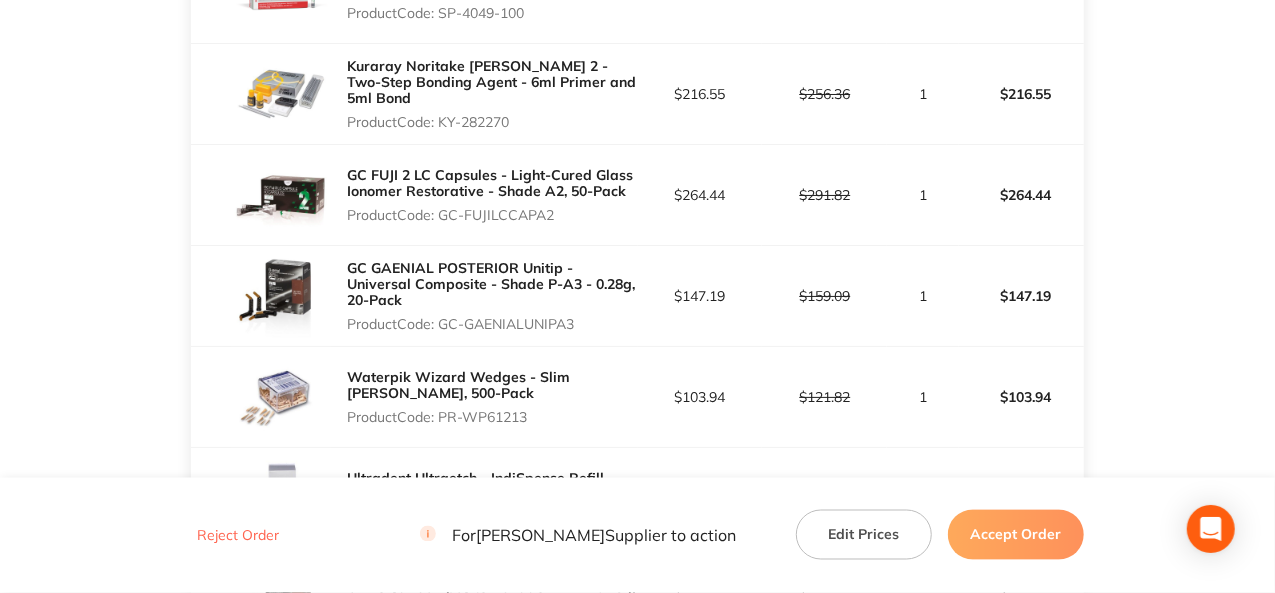scroll, scrollTop: 1500, scrollLeft: 0, axis: vertical 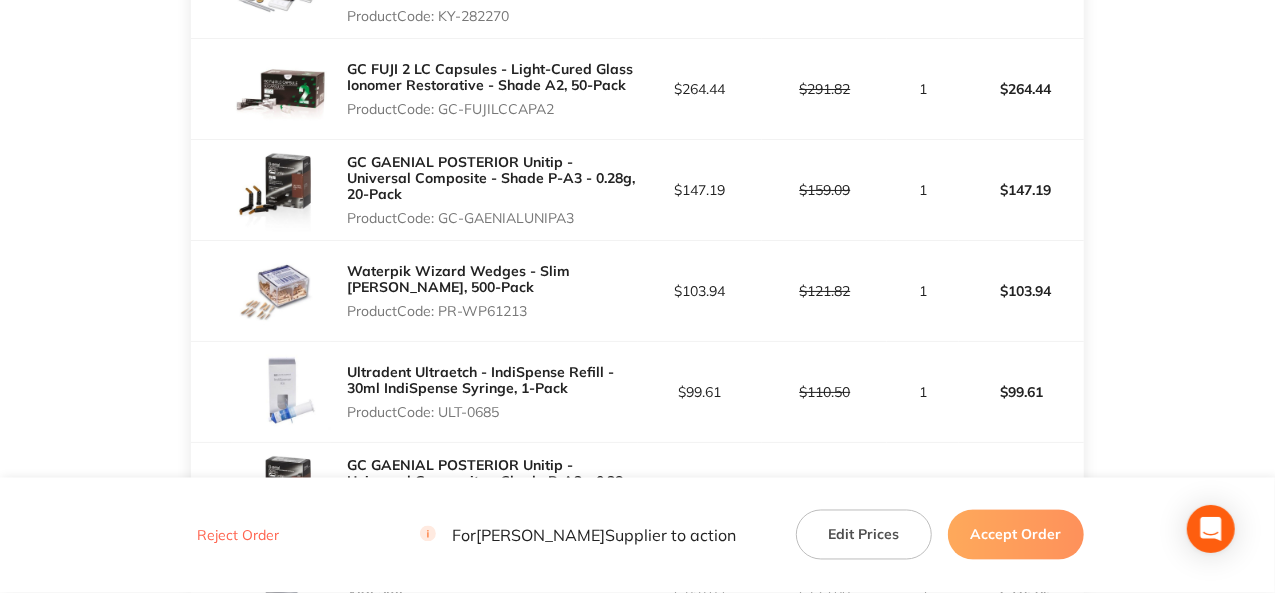 drag, startPoint x: 531, startPoint y: 321, endPoint x: 441, endPoint y: 315, distance: 90.199776 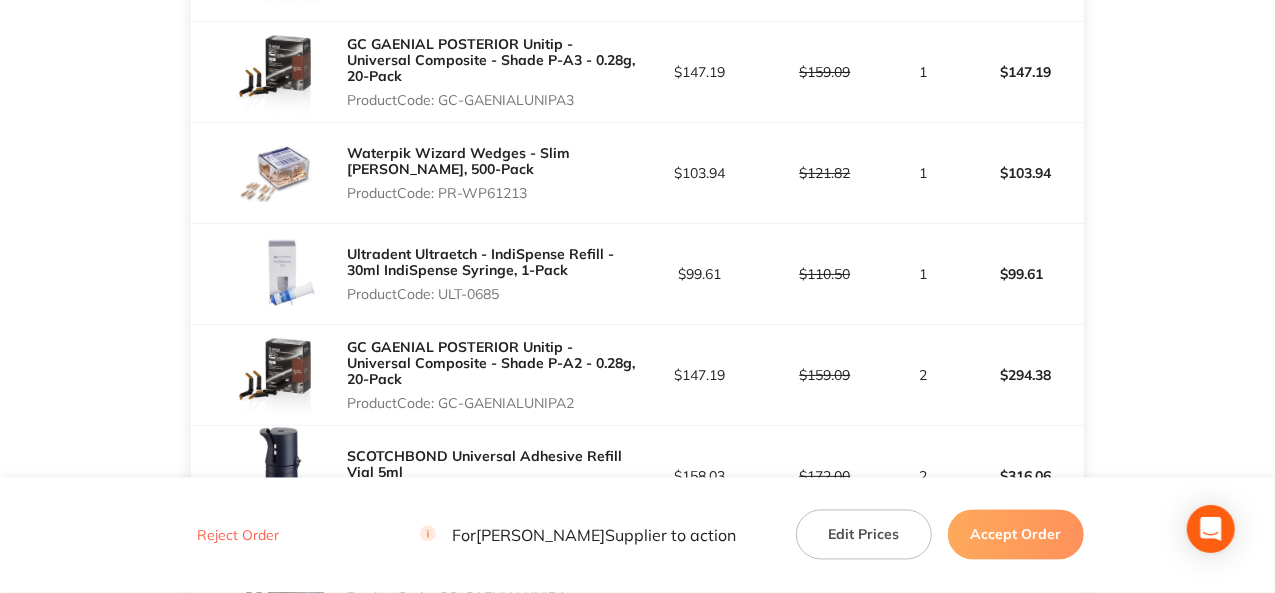 scroll, scrollTop: 1700, scrollLeft: 0, axis: vertical 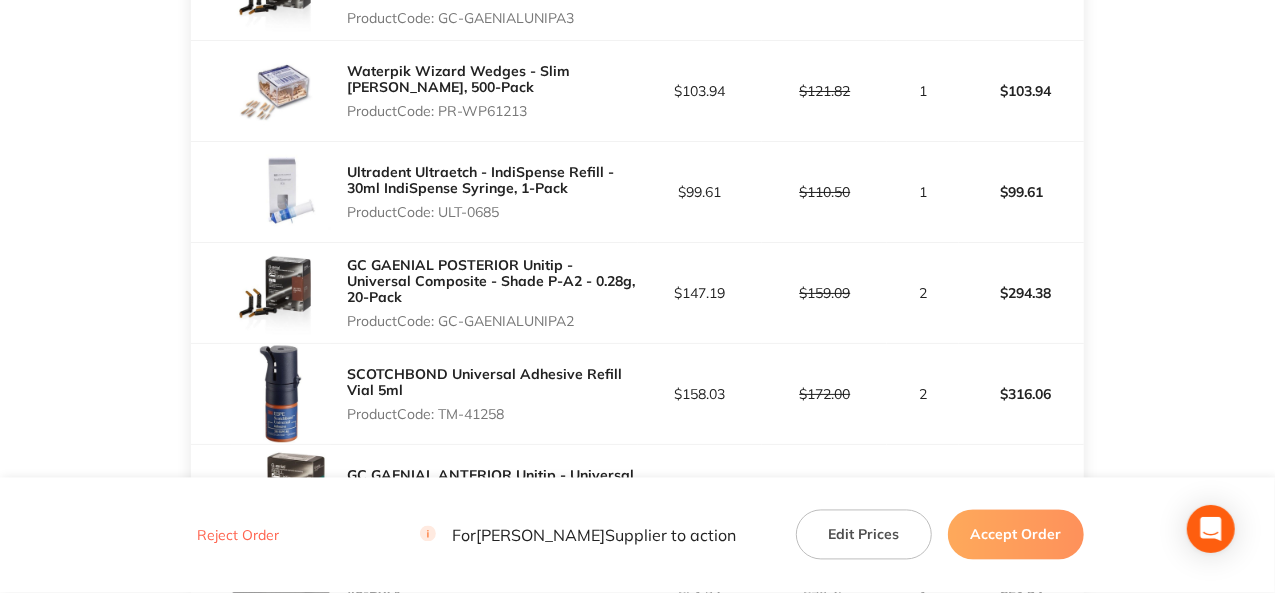 drag, startPoint x: 506, startPoint y: 223, endPoint x: 440, endPoint y: 224, distance: 66.007576 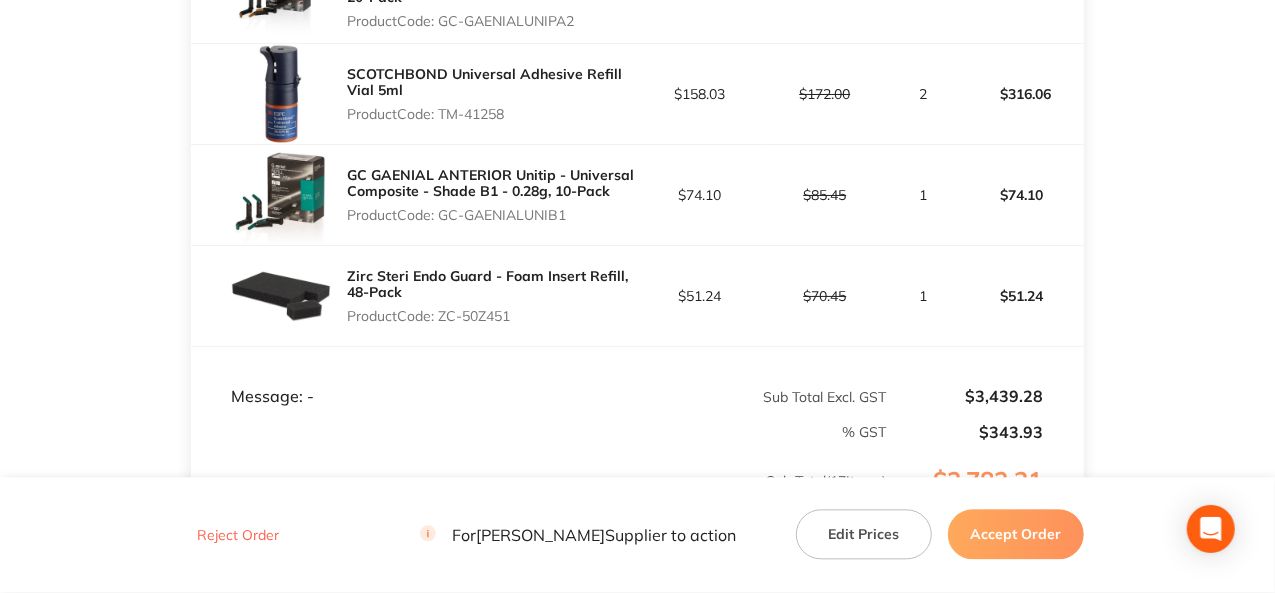 scroll, scrollTop: 2100, scrollLeft: 0, axis: vertical 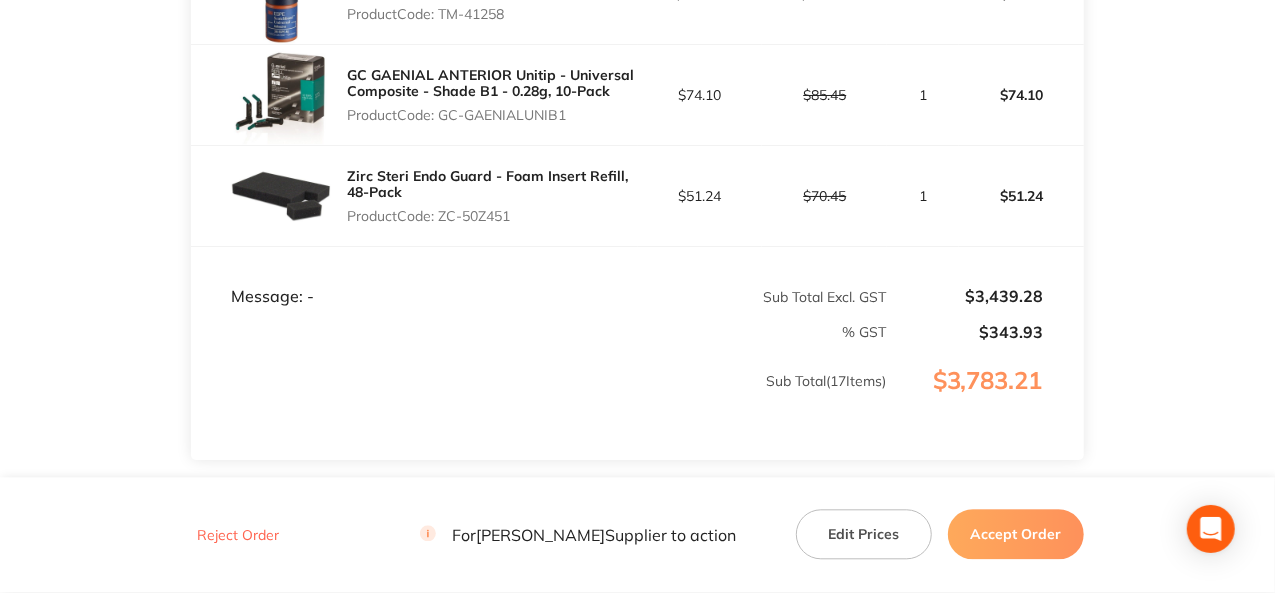 drag, startPoint x: 568, startPoint y: 125, endPoint x: 443, endPoint y: 125, distance: 125 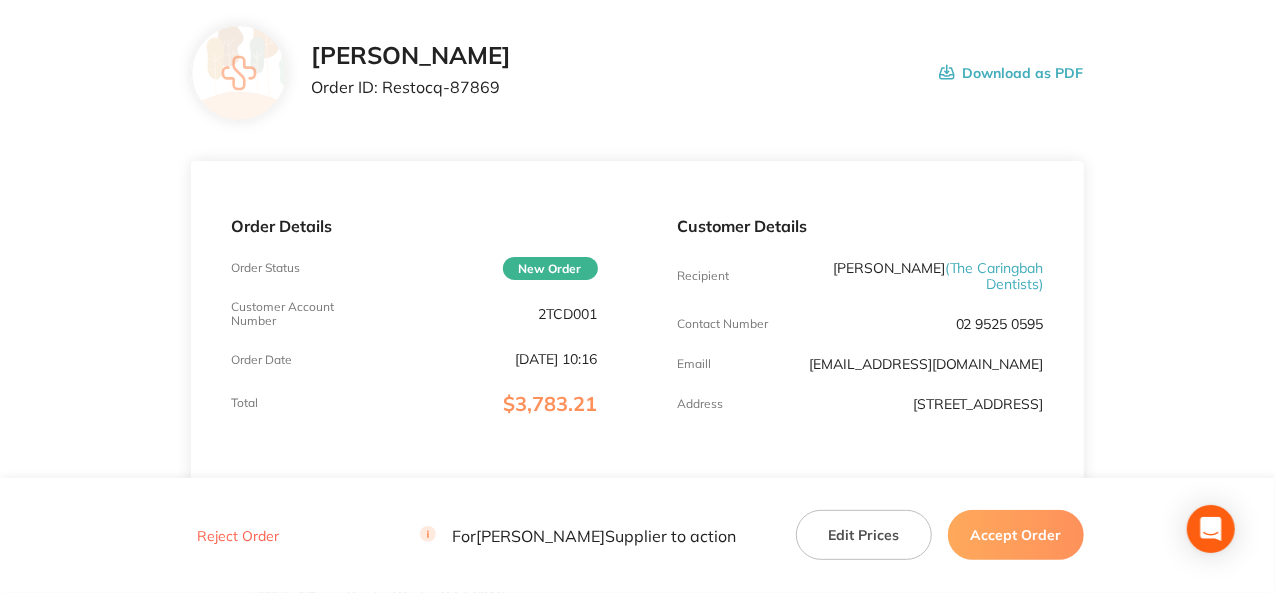 scroll, scrollTop: 100, scrollLeft: 0, axis: vertical 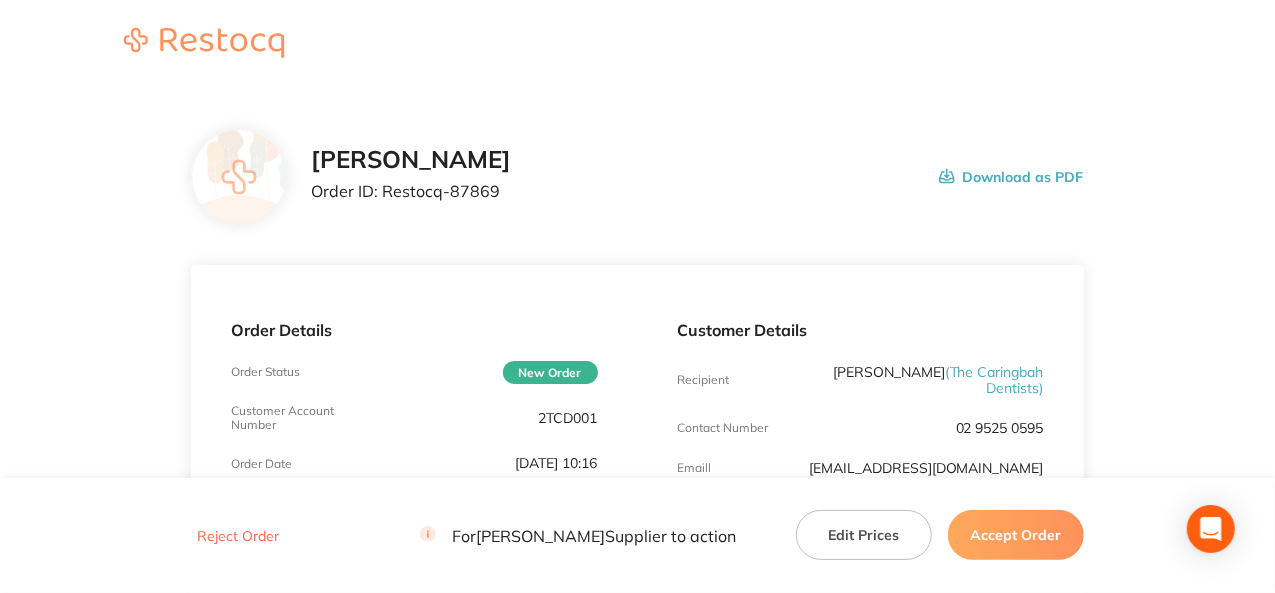drag, startPoint x: 497, startPoint y: 89, endPoint x: 391, endPoint y: 107, distance: 107.51744 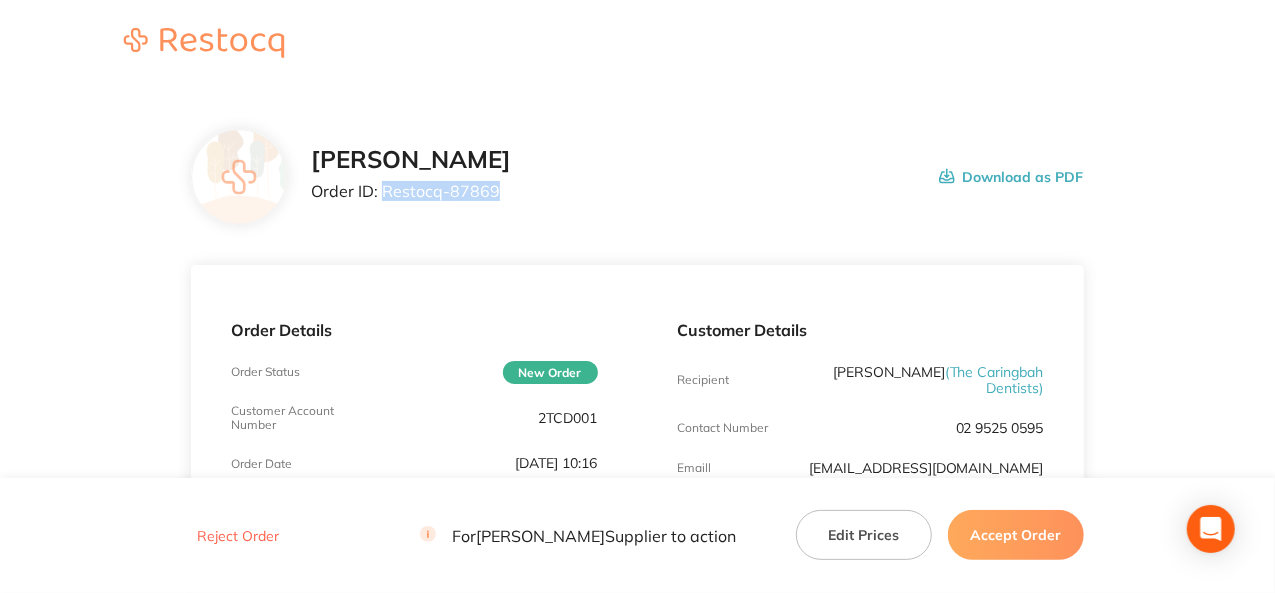 drag, startPoint x: 494, startPoint y: 195, endPoint x: 383, endPoint y: 197, distance: 111.01801 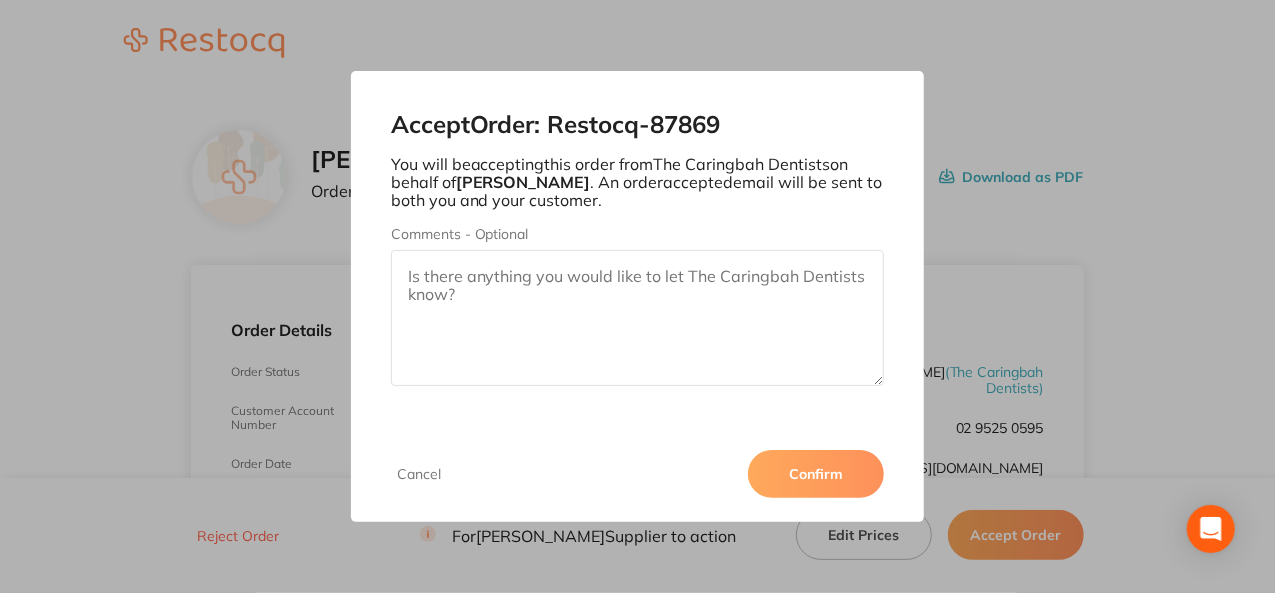 click on "Confirm" at bounding box center [816, 474] 